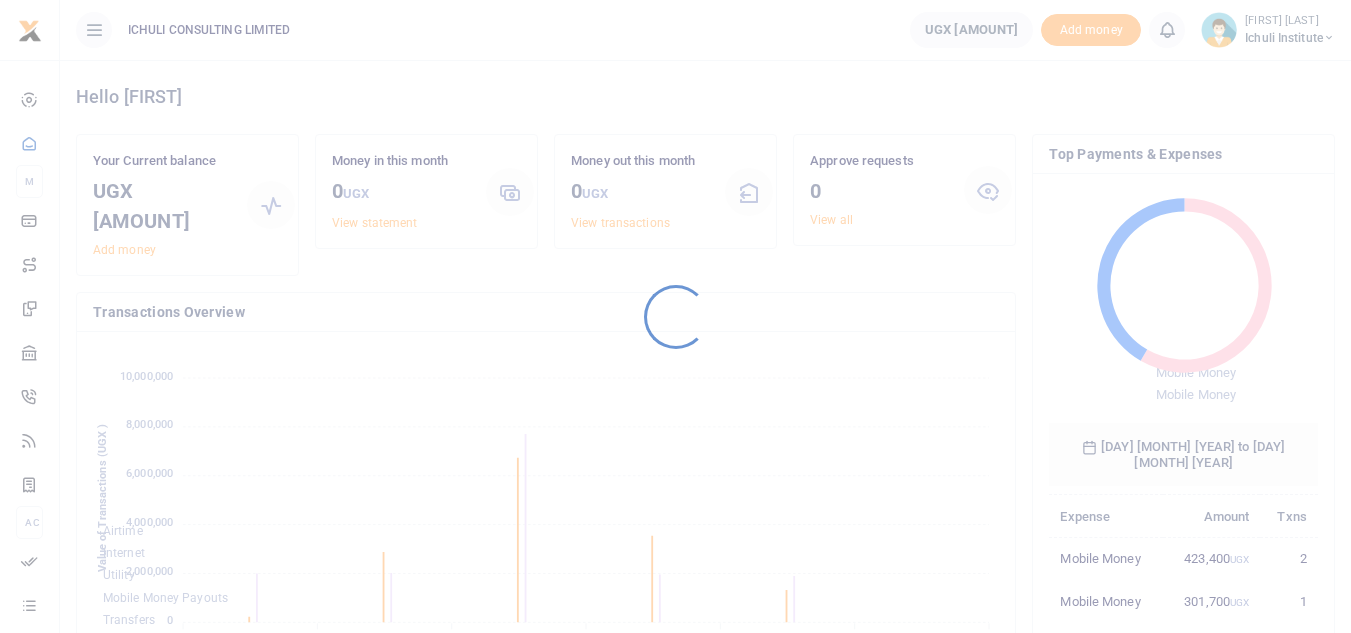 scroll, scrollTop: 0, scrollLeft: 0, axis: both 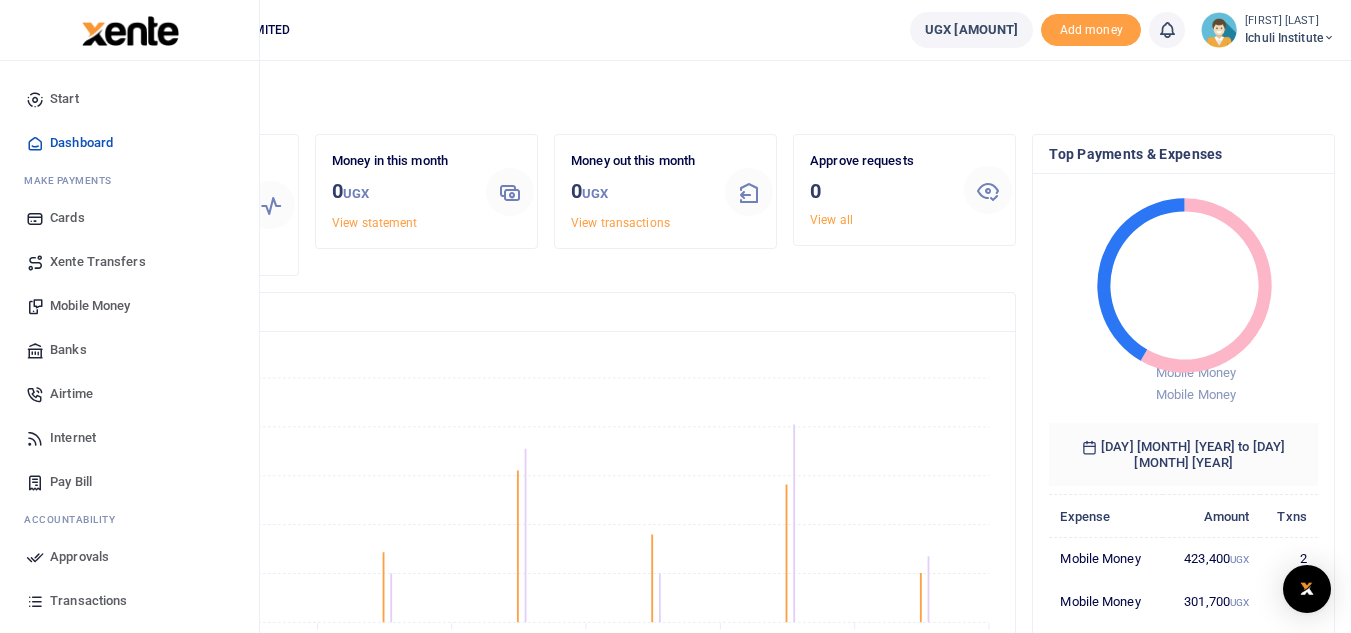 click on "Mobile Money" at bounding box center (90, 306) 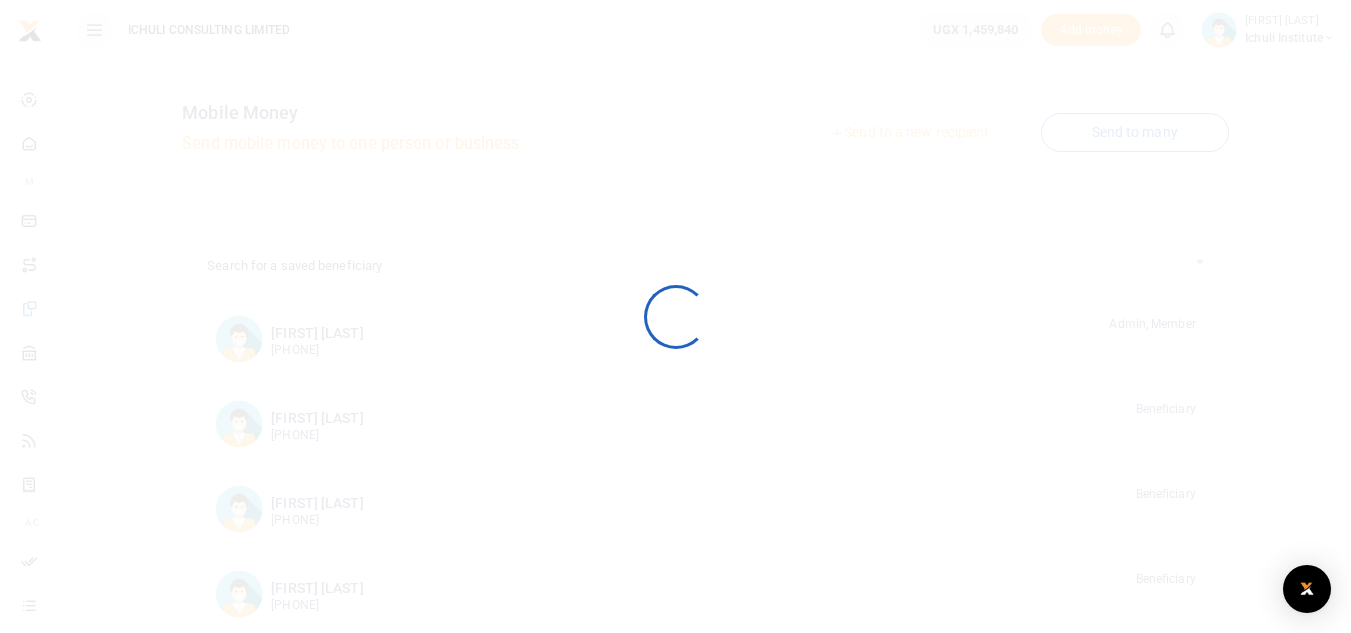 scroll, scrollTop: 0, scrollLeft: 0, axis: both 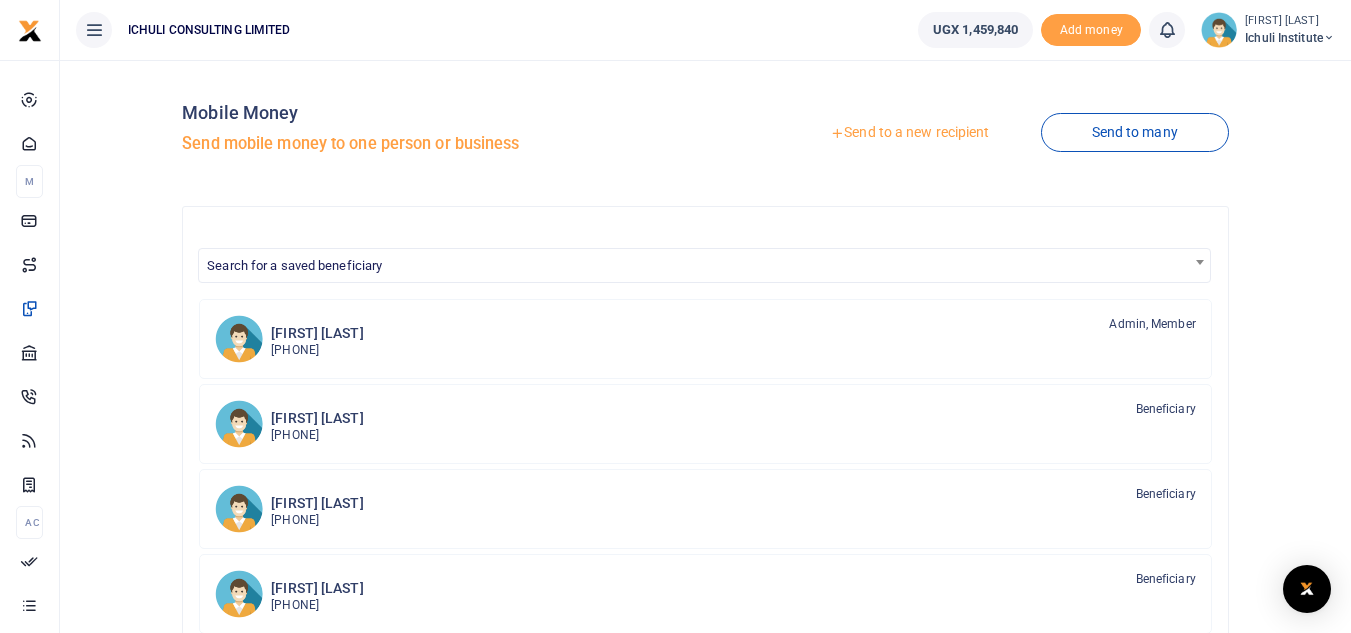 click on "Send to a new recipient" at bounding box center [909, 133] 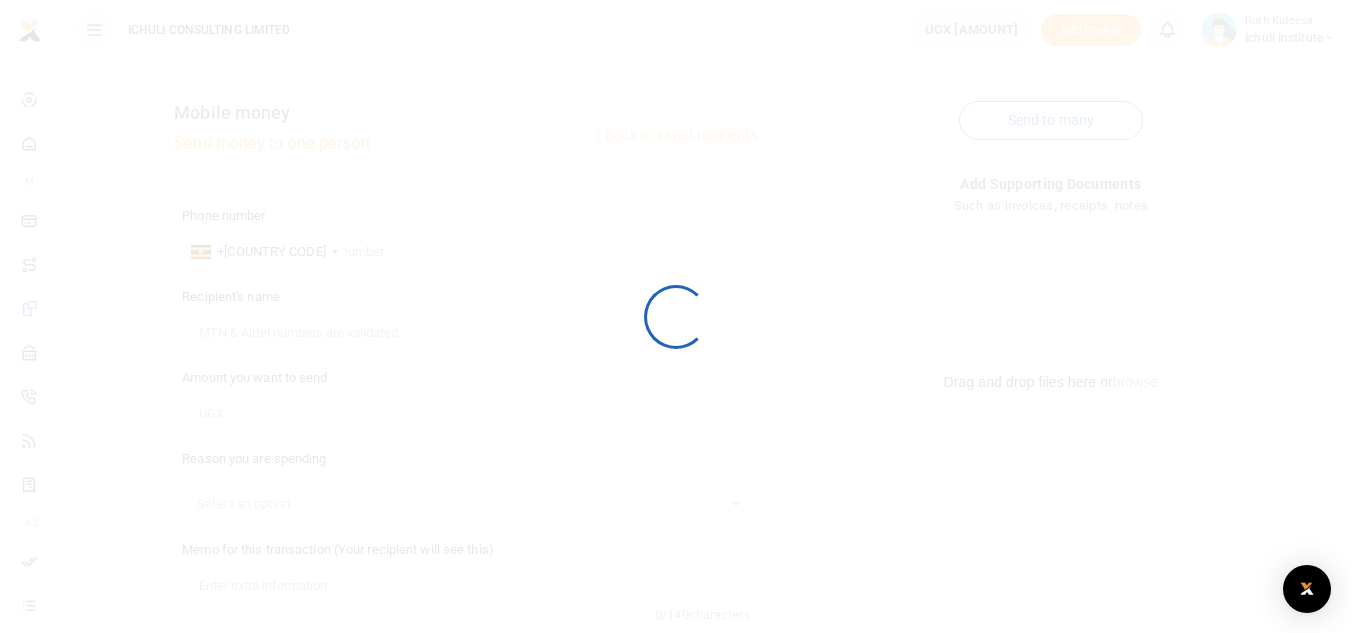 scroll, scrollTop: 0, scrollLeft: 0, axis: both 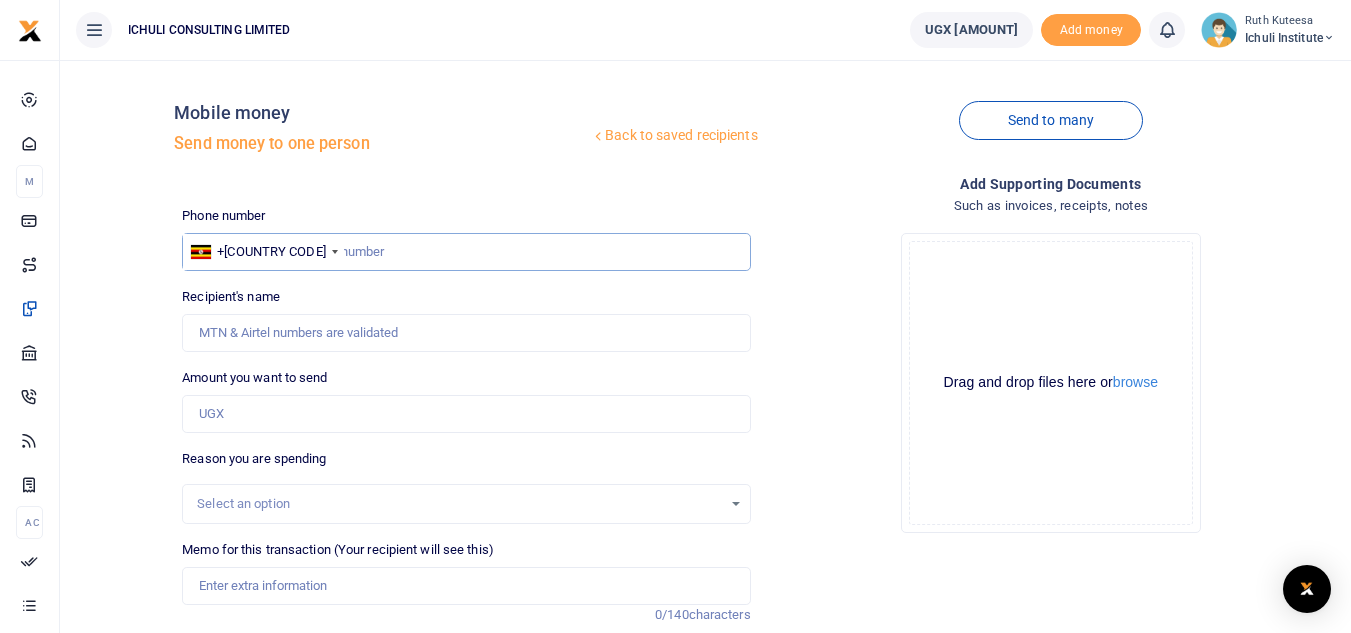 click at bounding box center [466, 252] 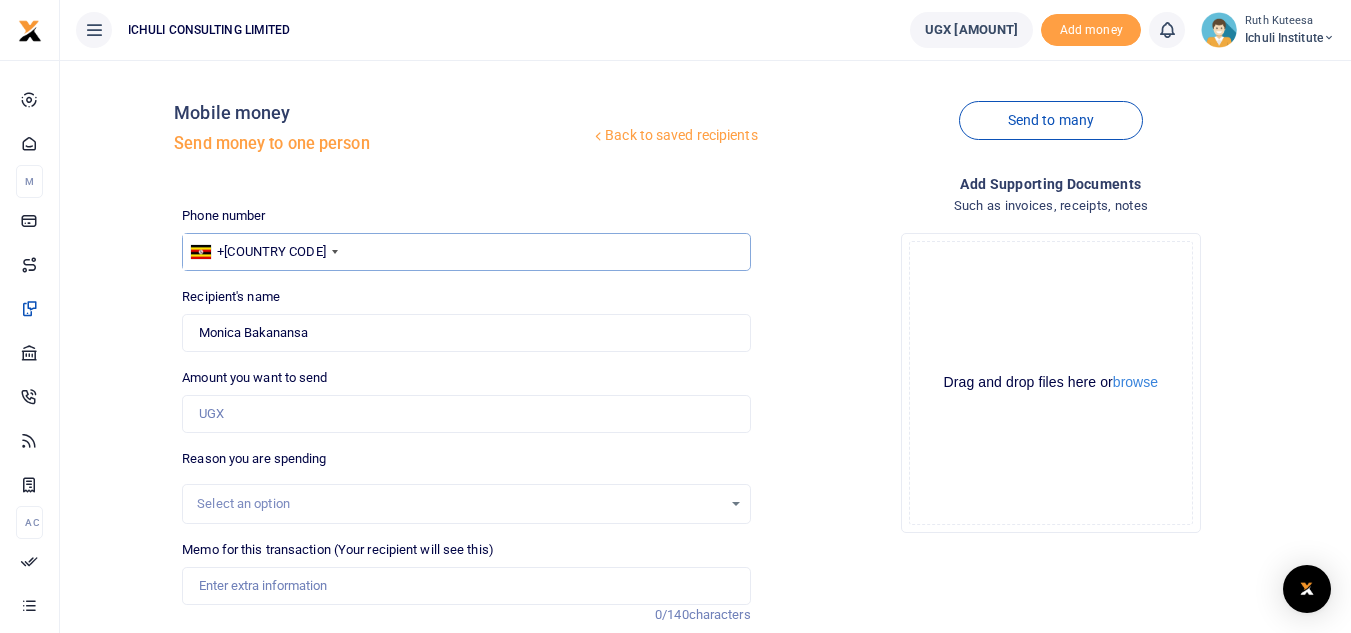 type on "[PHONE]" 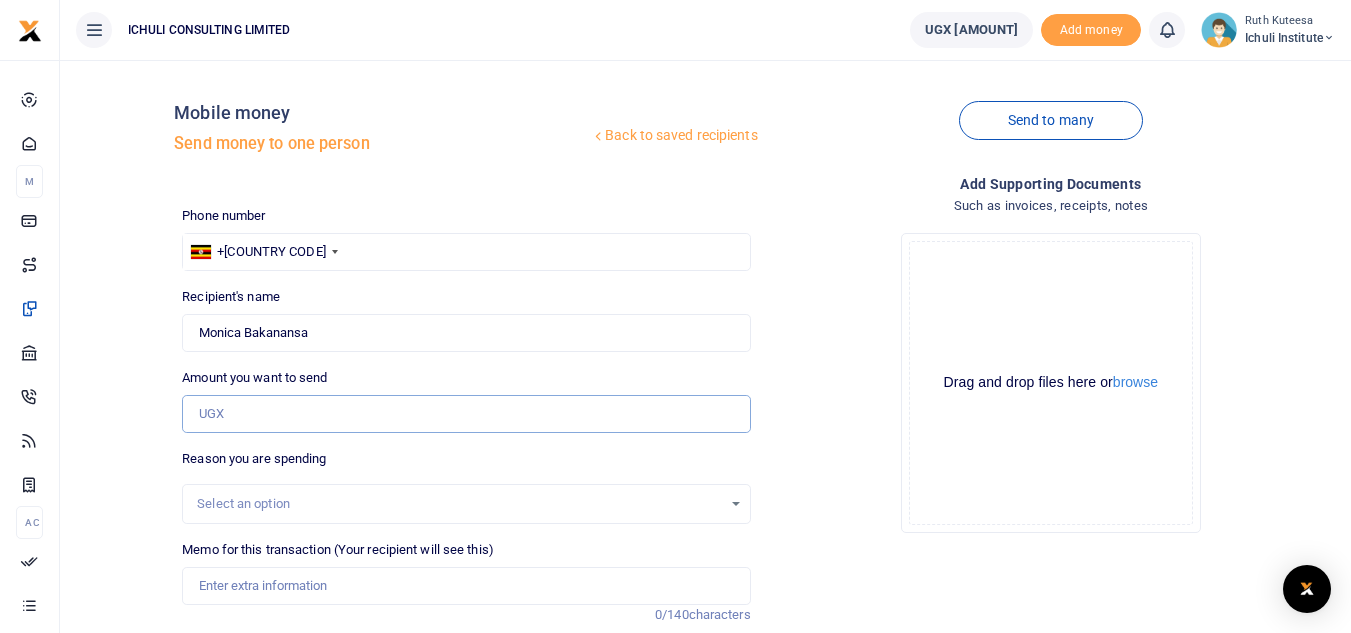click on "Amount you want to send" at bounding box center [466, 414] 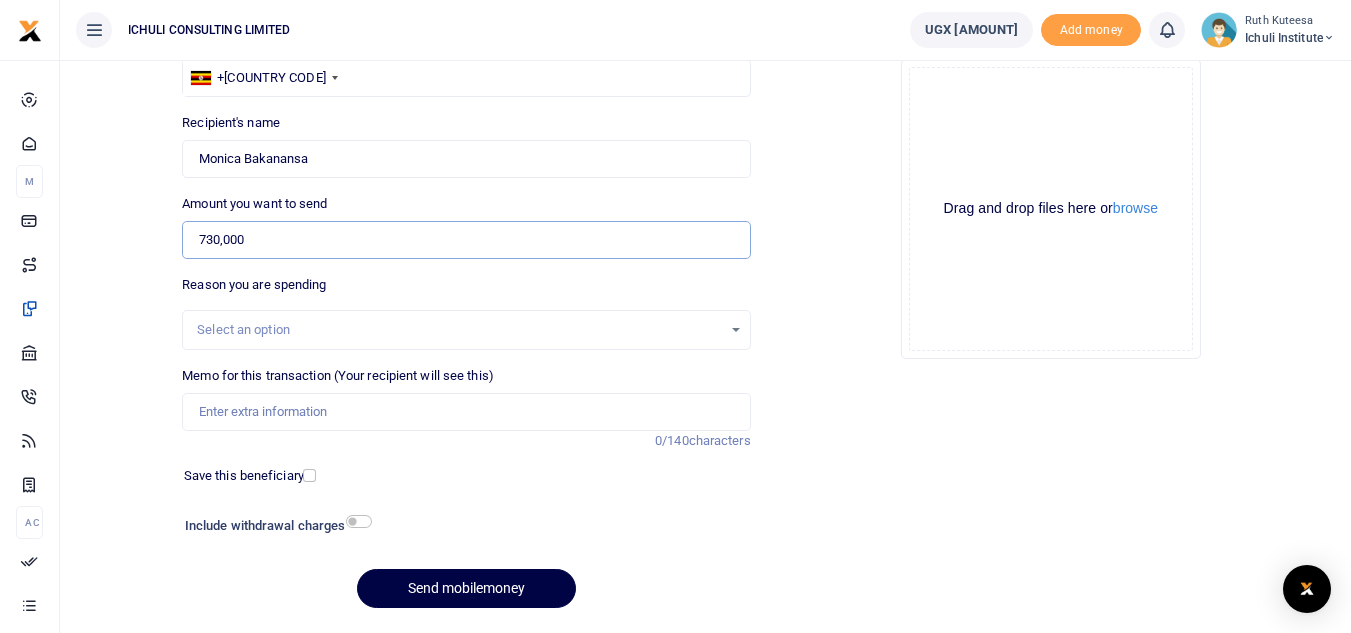 scroll, scrollTop: 192, scrollLeft: 0, axis: vertical 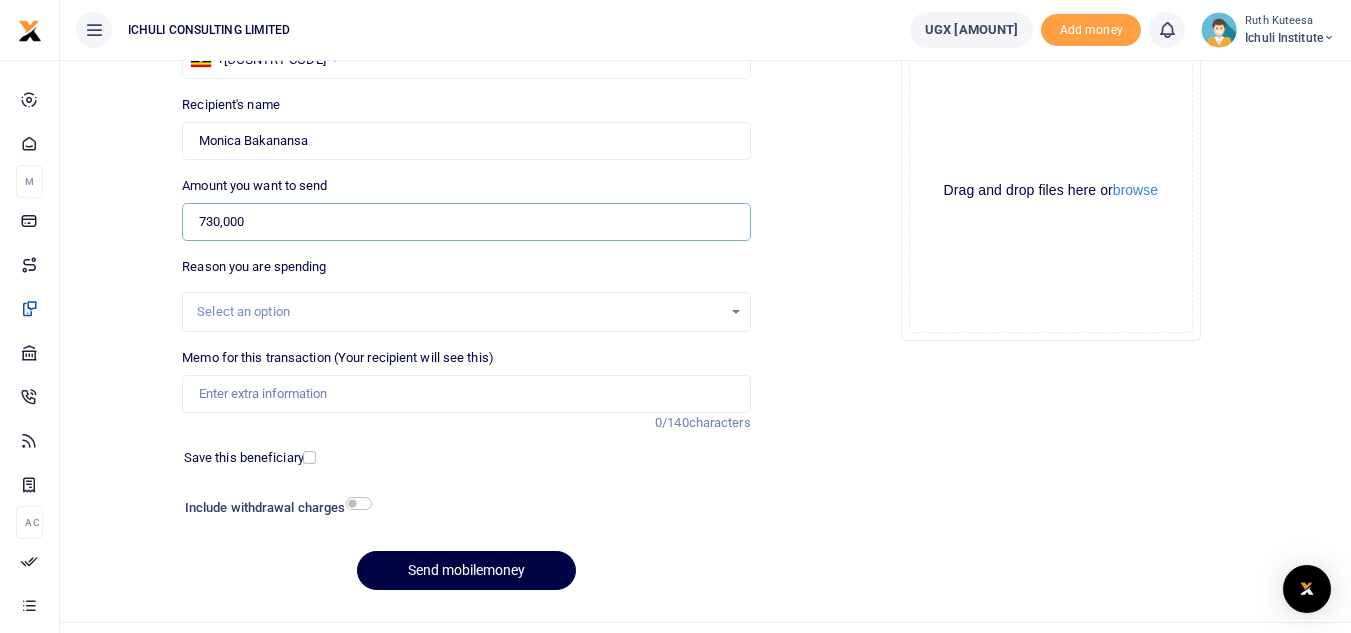 type on "730,000" 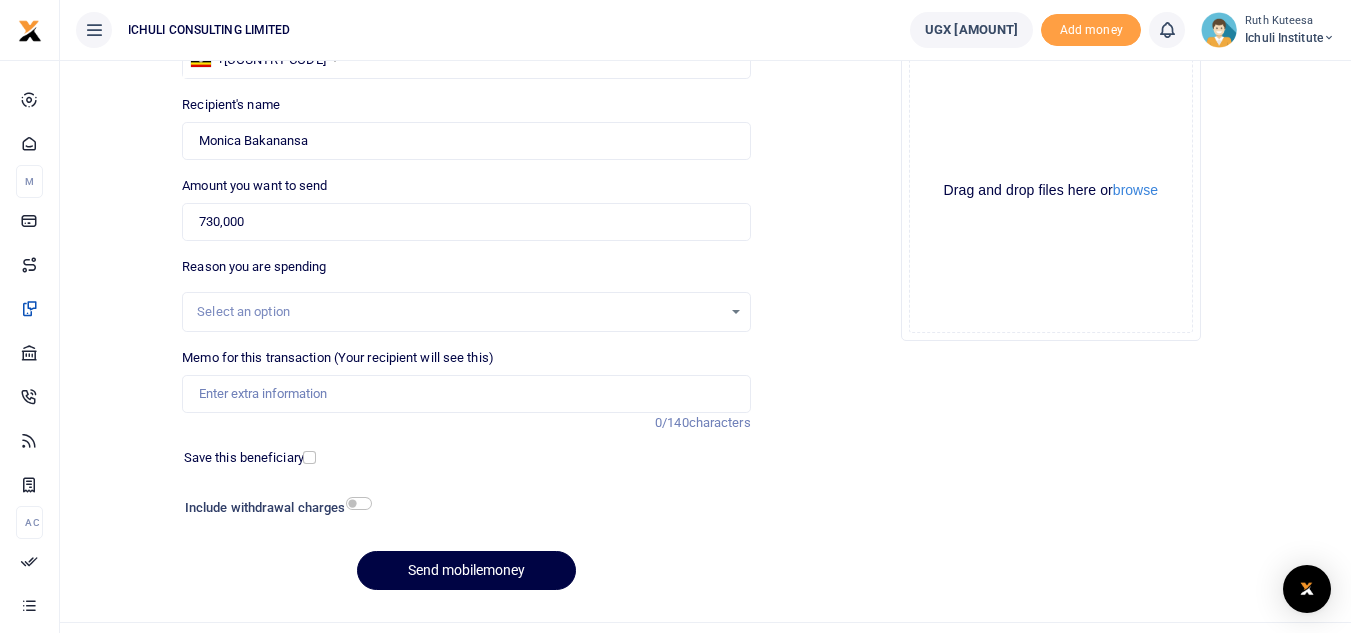 click on "Select an option" at bounding box center (459, 312) 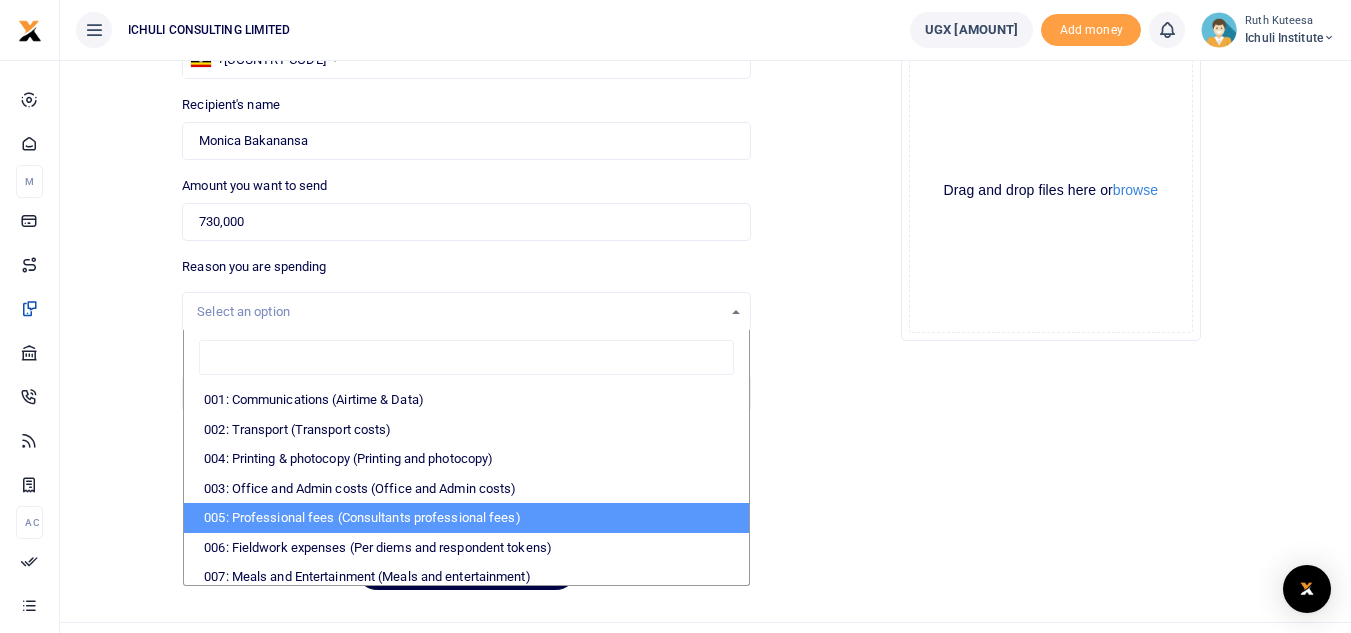 click on "005: Professional fees (Consultants professional fees)" at bounding box center (466, 518) 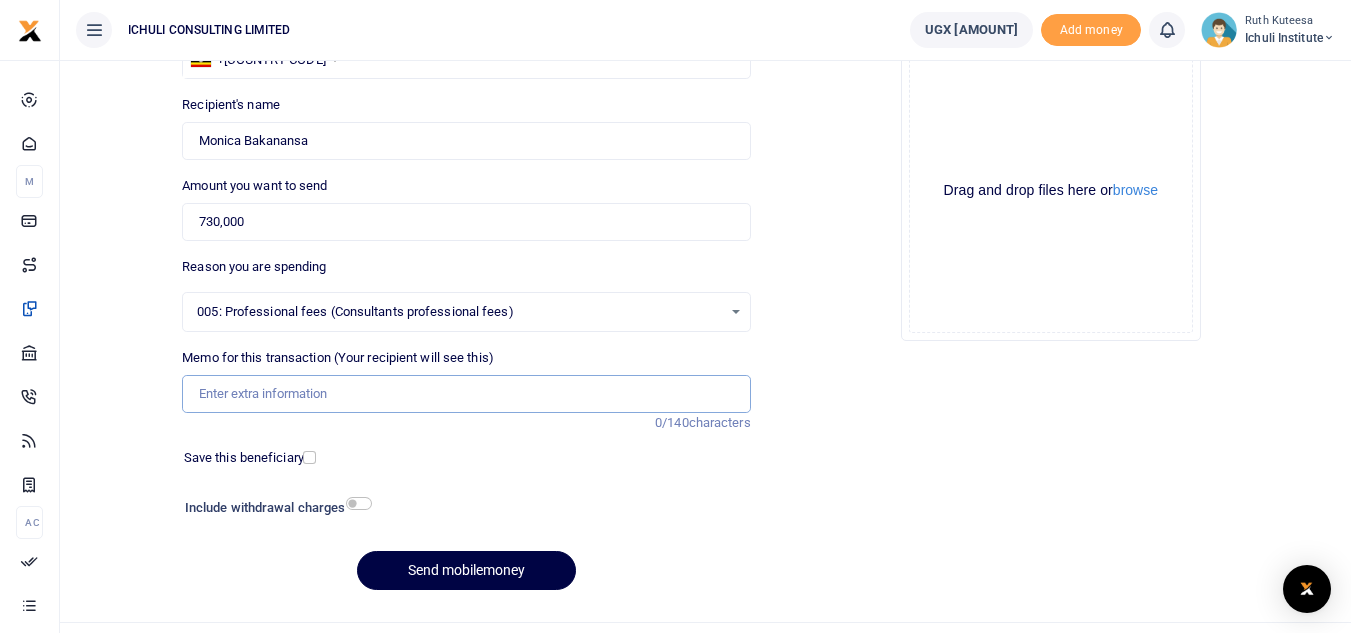 click on "Memo for this transaction (Your recipient will see this)" at bounding box center [466, 394] 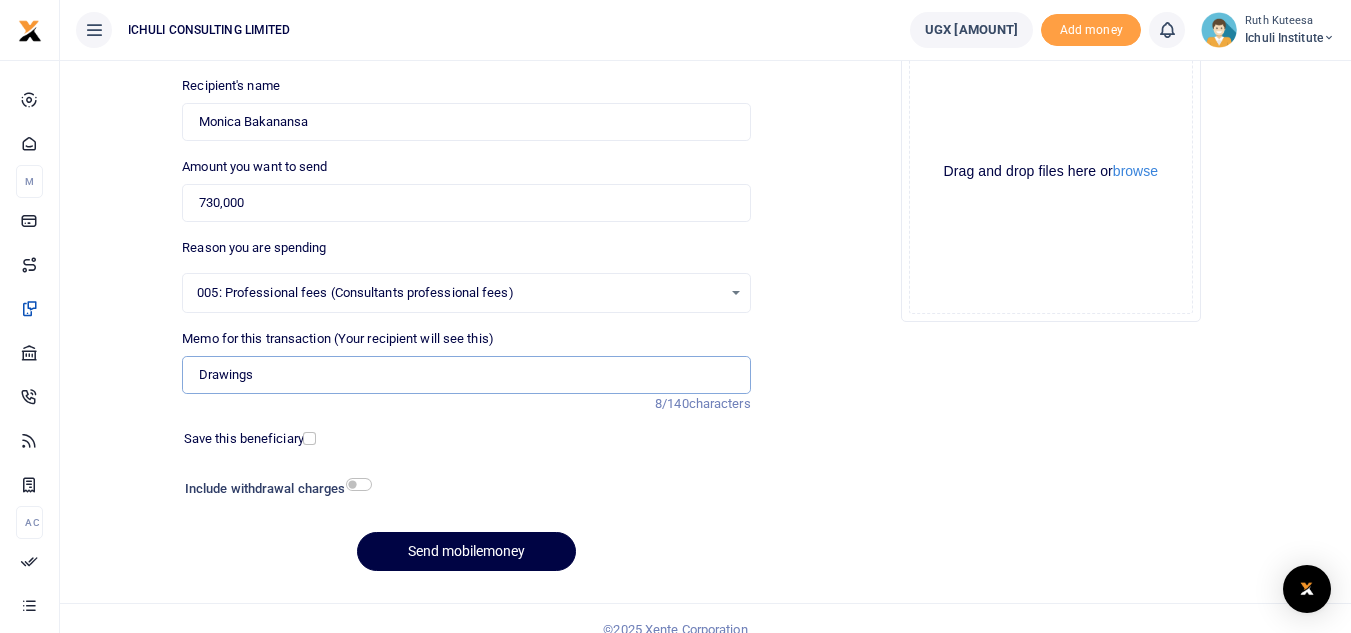 scroll, scrollTop: 233, scrollLeft: 0, axis: vertical 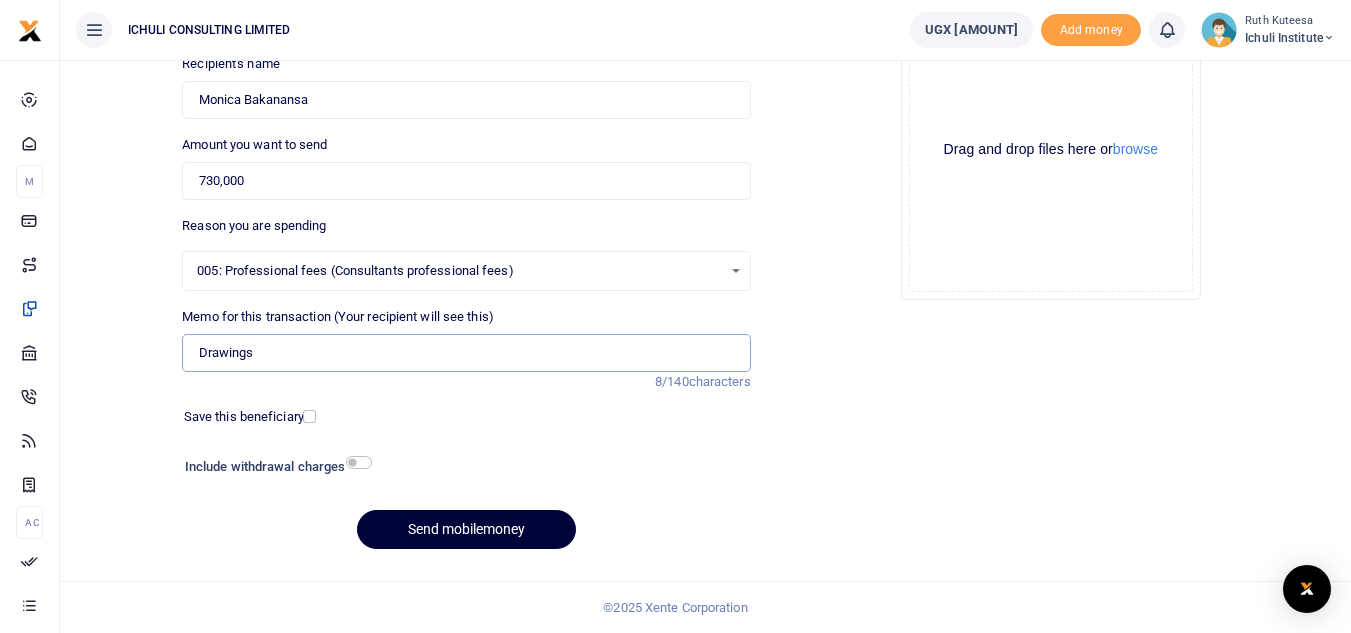 type on "Drawings" 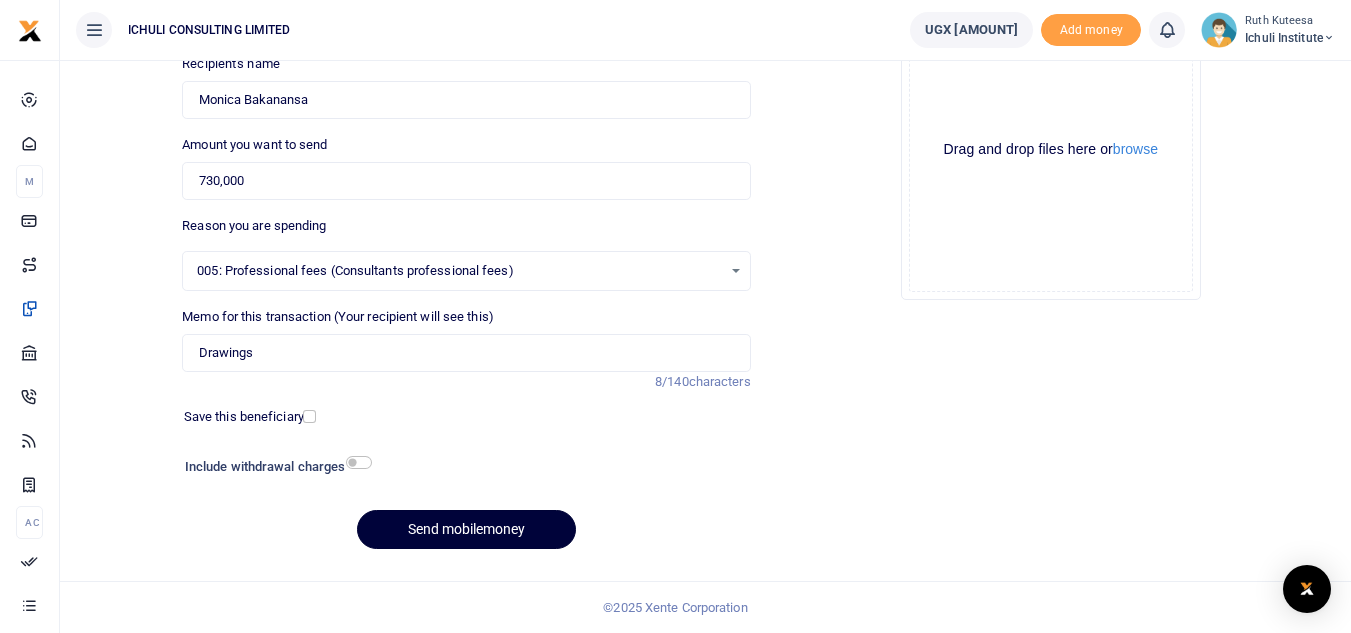 click on "Send mobilemoney" at bounding box center (466, 529) 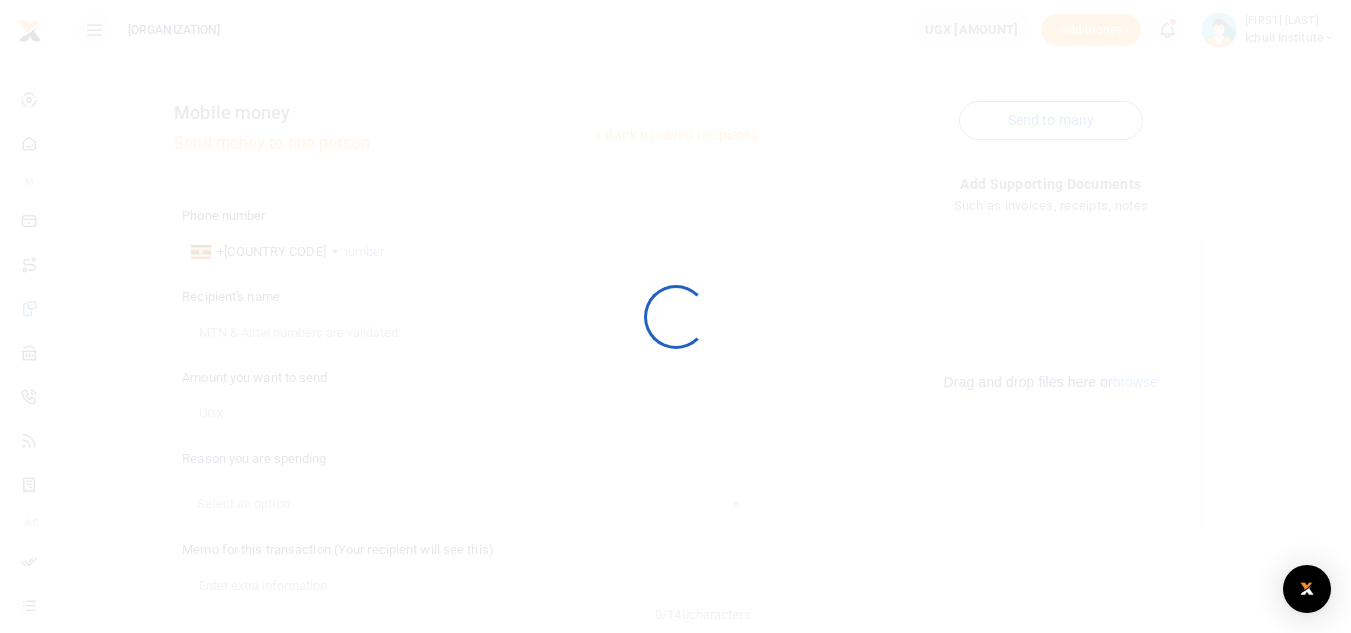 scroll, scrollTop: 233, scrollLeft: 0, axis: vertical 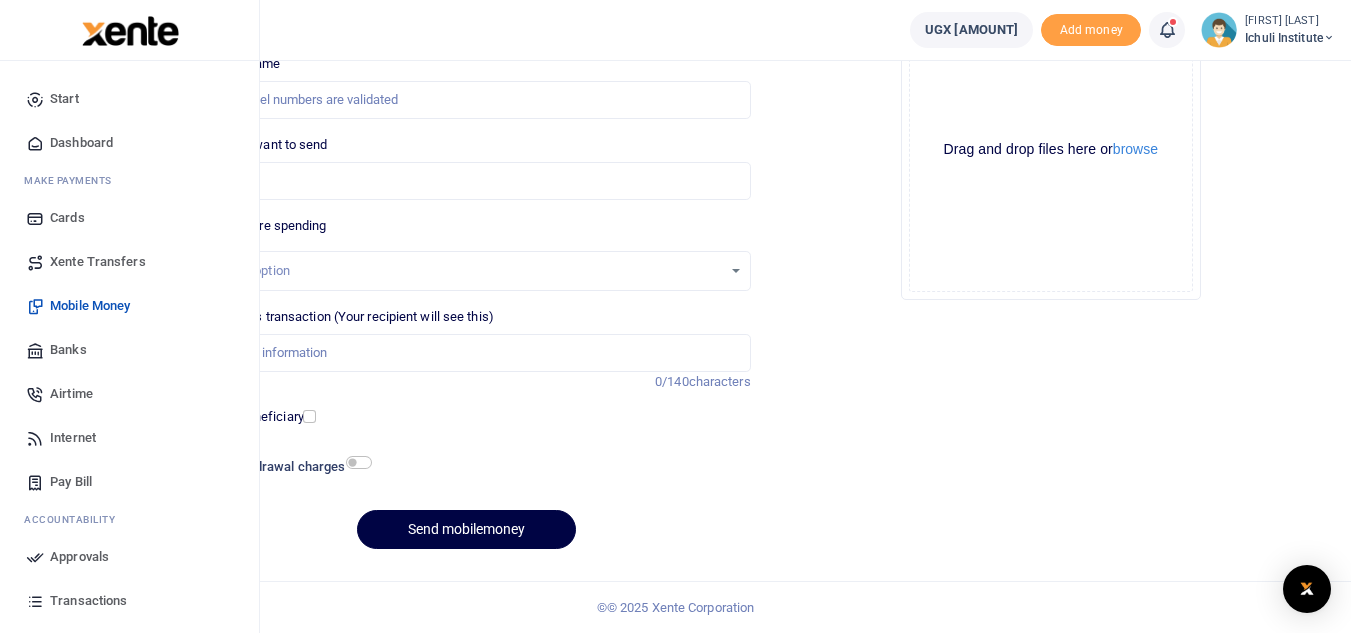 click on "Approvals" at bounding box center [79, 557] 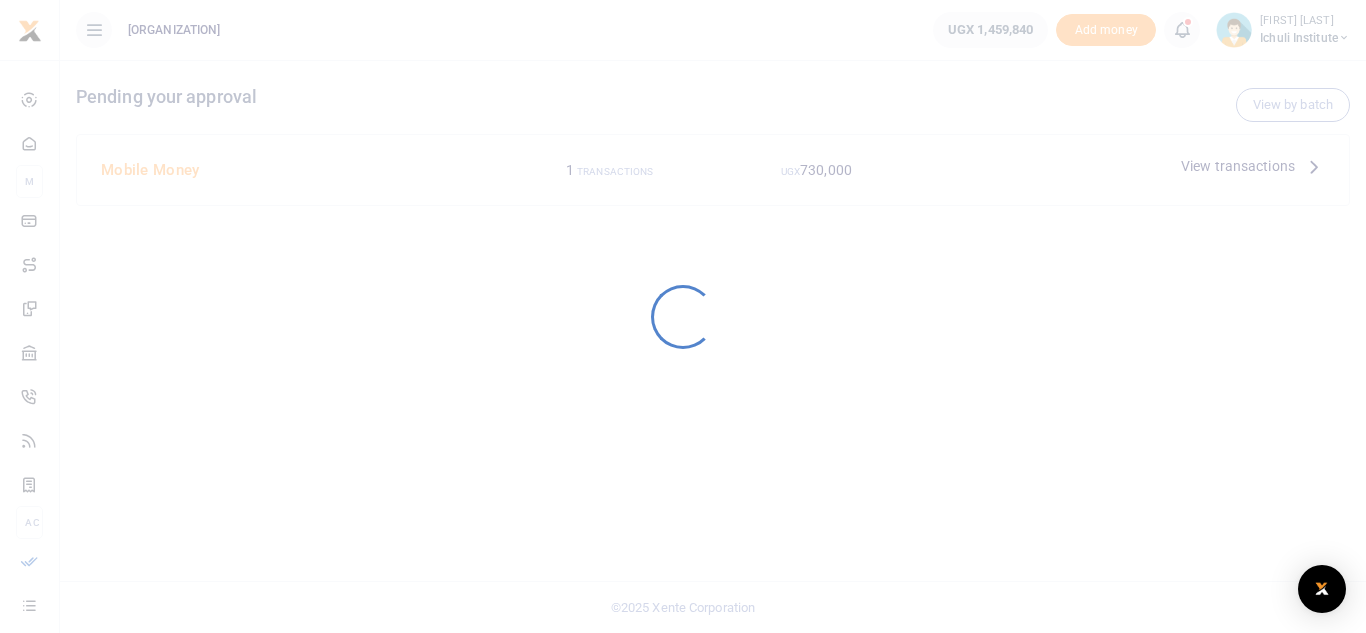 scroll, scrollTop: 0, scrollLeft: 0, axis: both 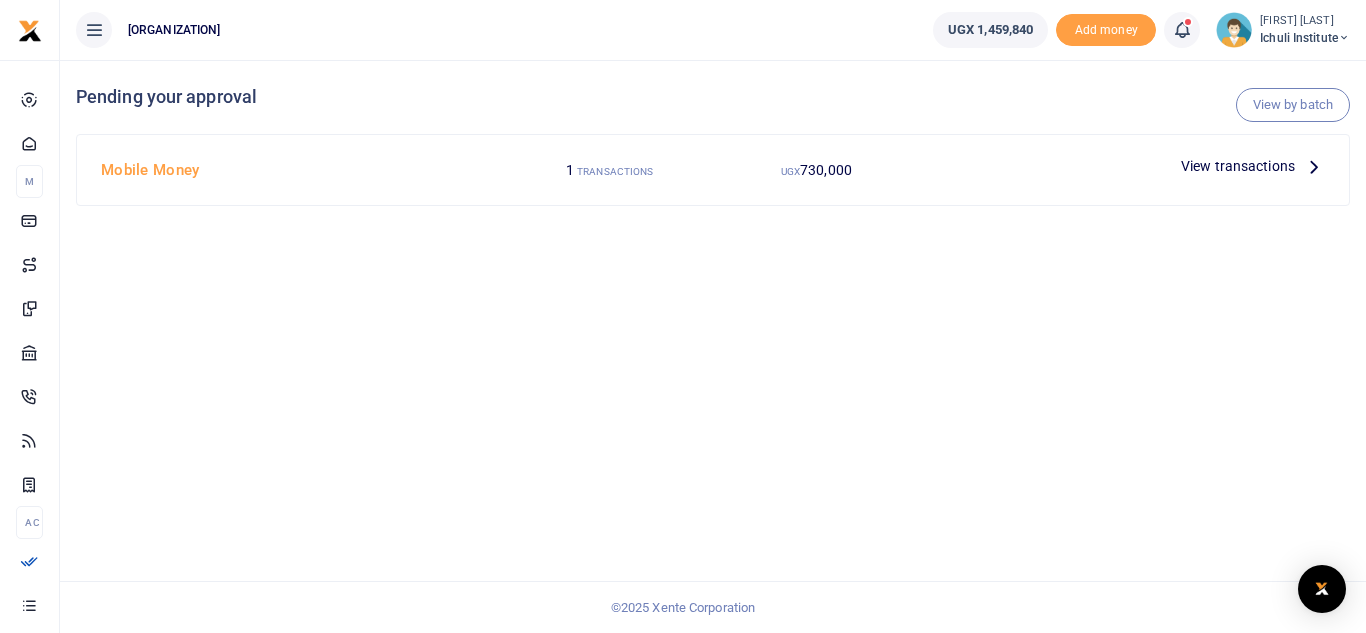 click at bounding box center (1314, 166) 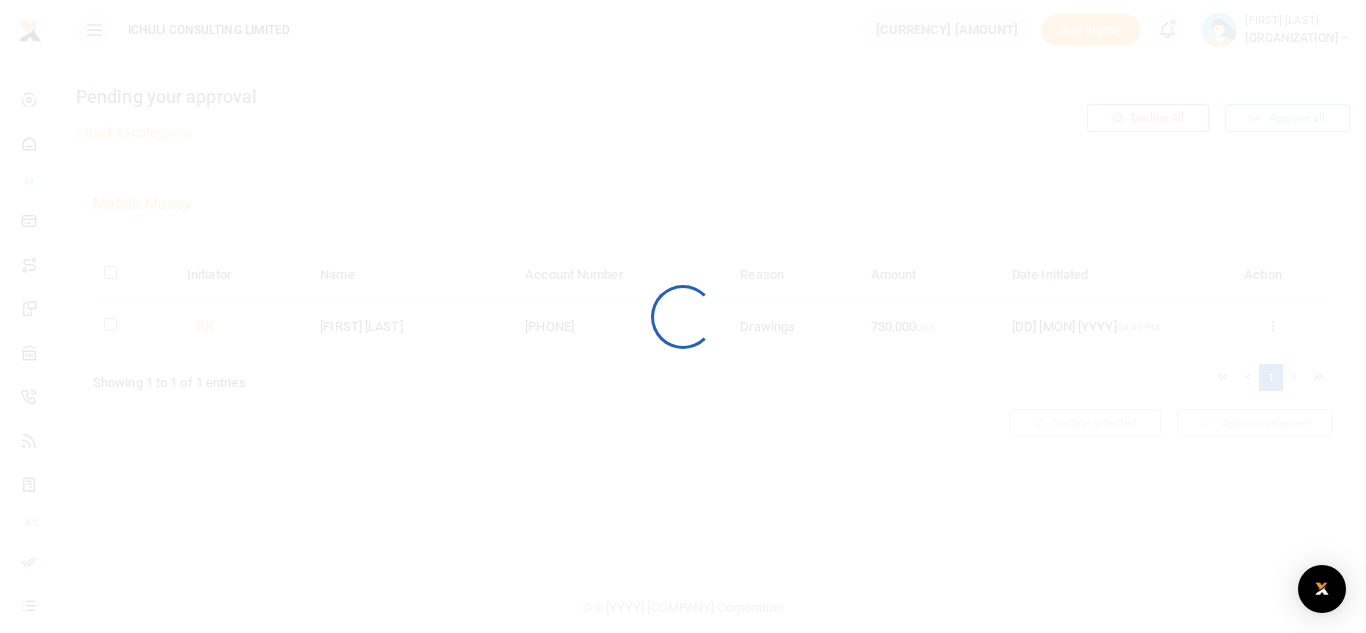 scroll, scrollTop: 0, scrollLeft: 0, axis: both 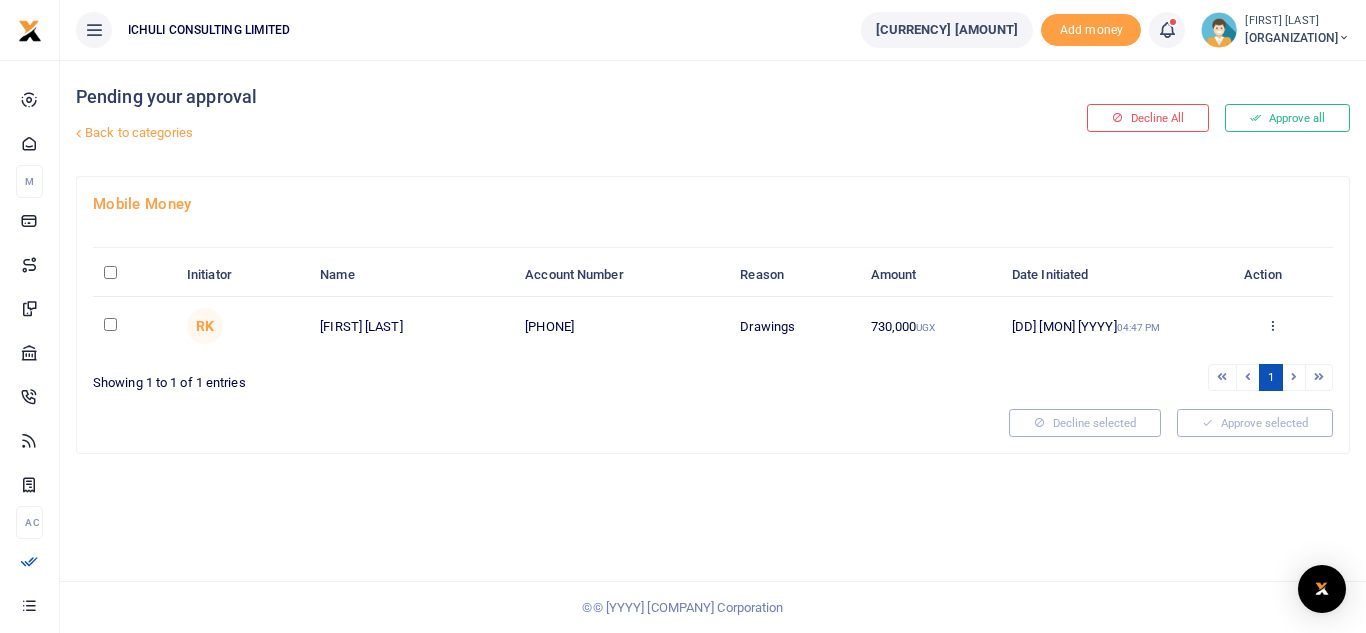 click at bounding box center (110, 324) 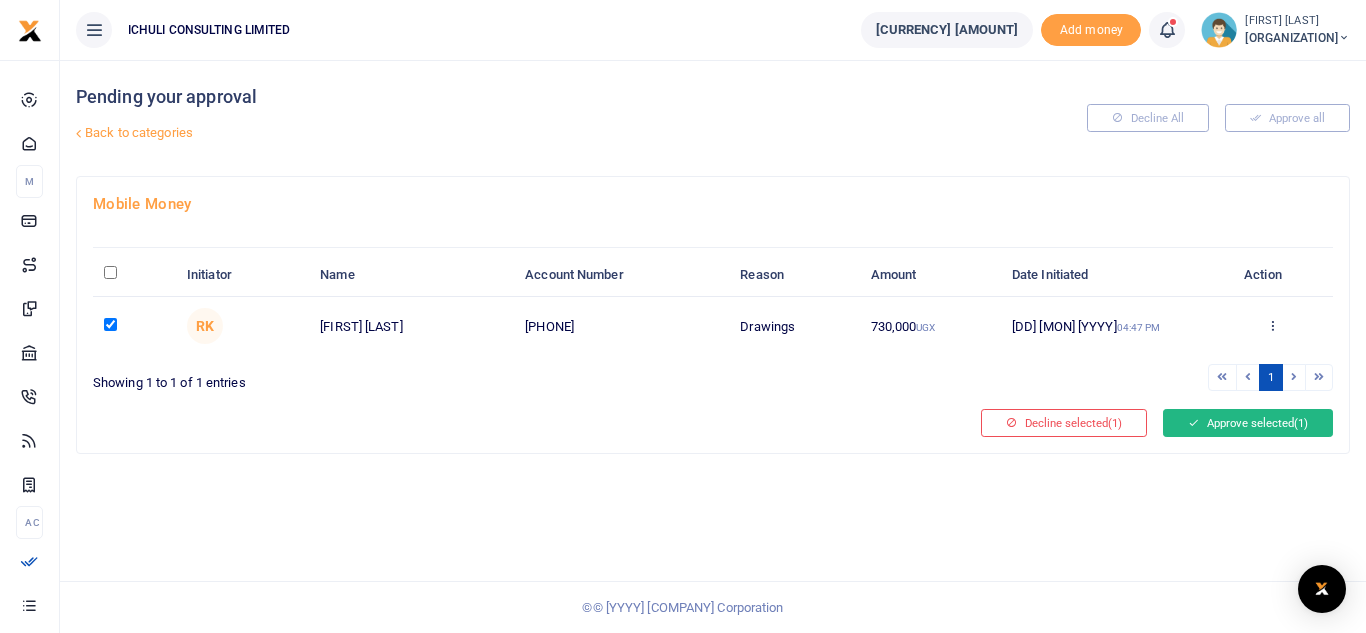 click on "Approve selected  (1)" at bounding box center (1248, 423) 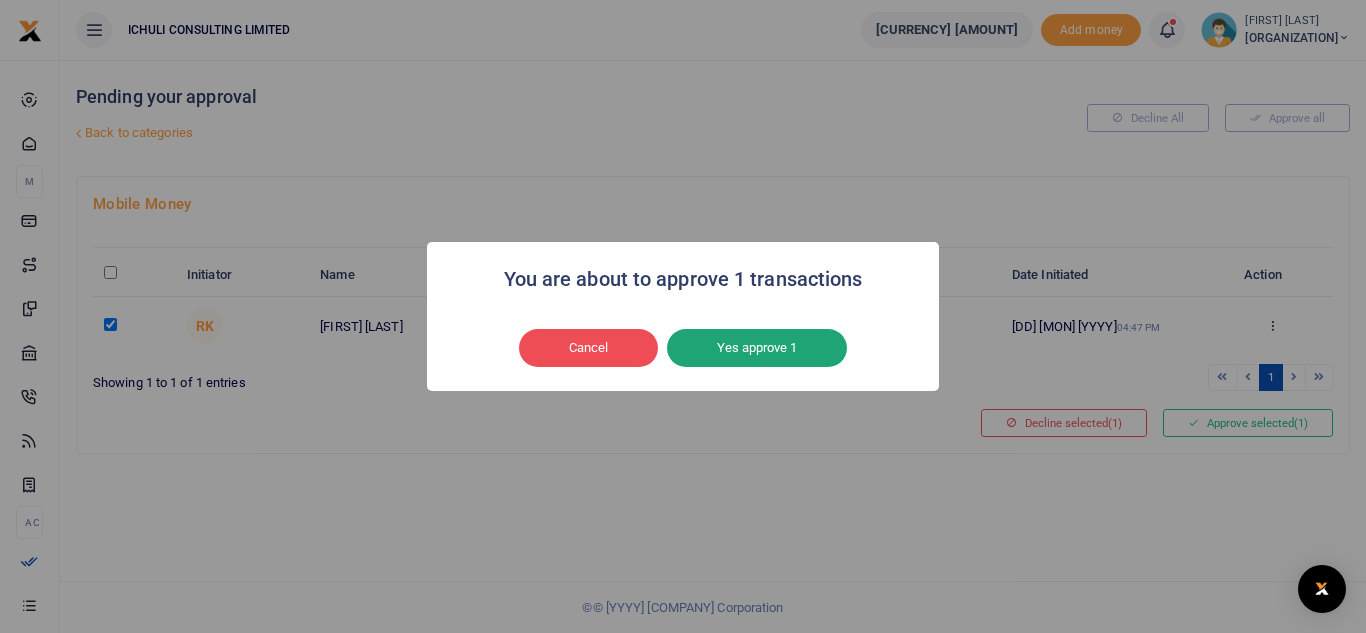 click on "Yes approve 1" at bounding box center [757, 348] 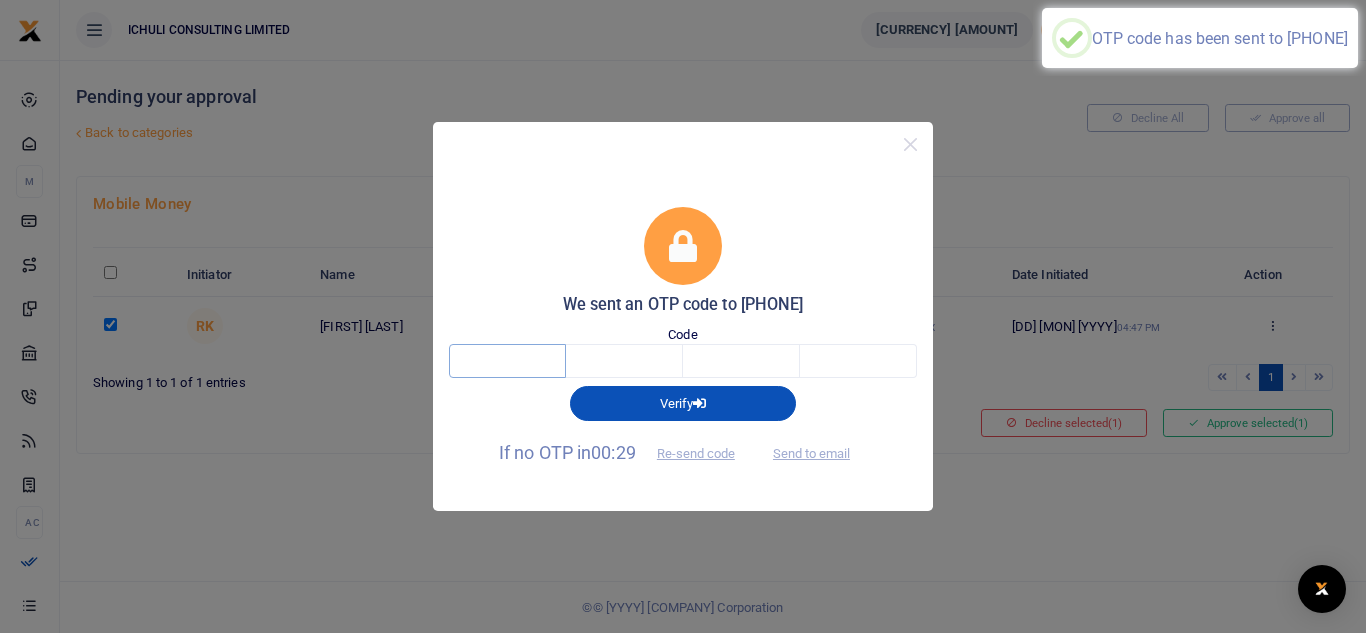 click at bounding box center [507, 361] 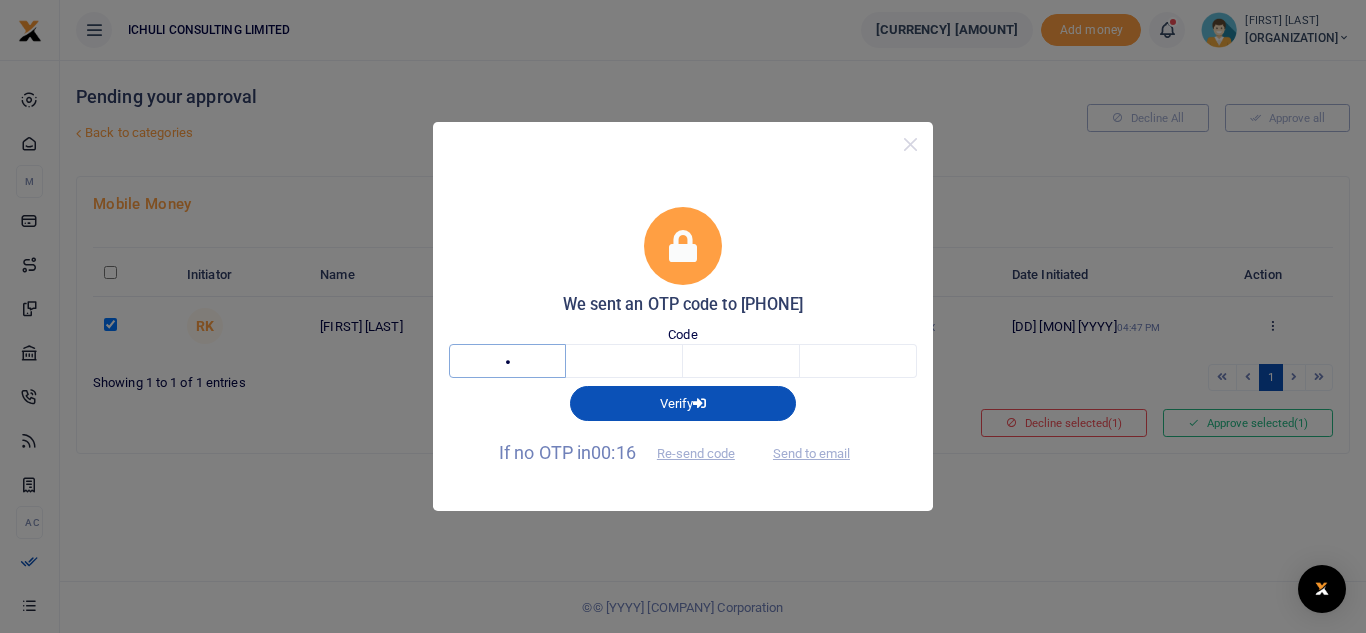 type on "6" 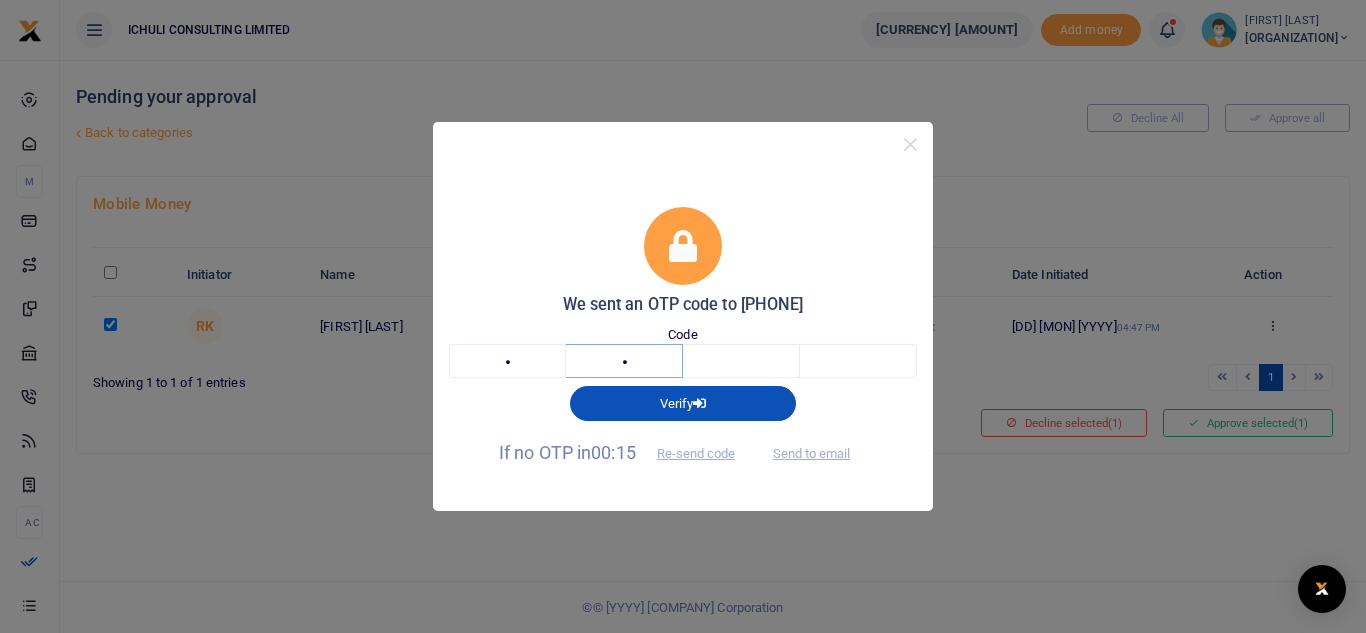 type on "3" 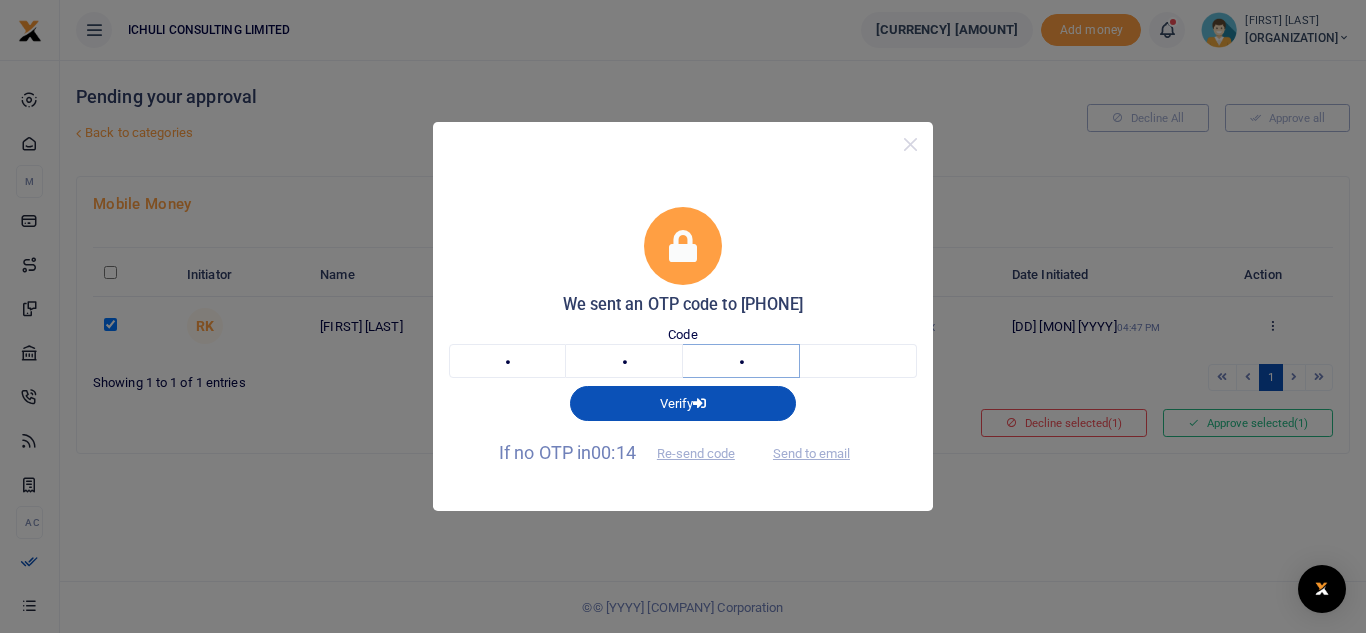 type on "3" 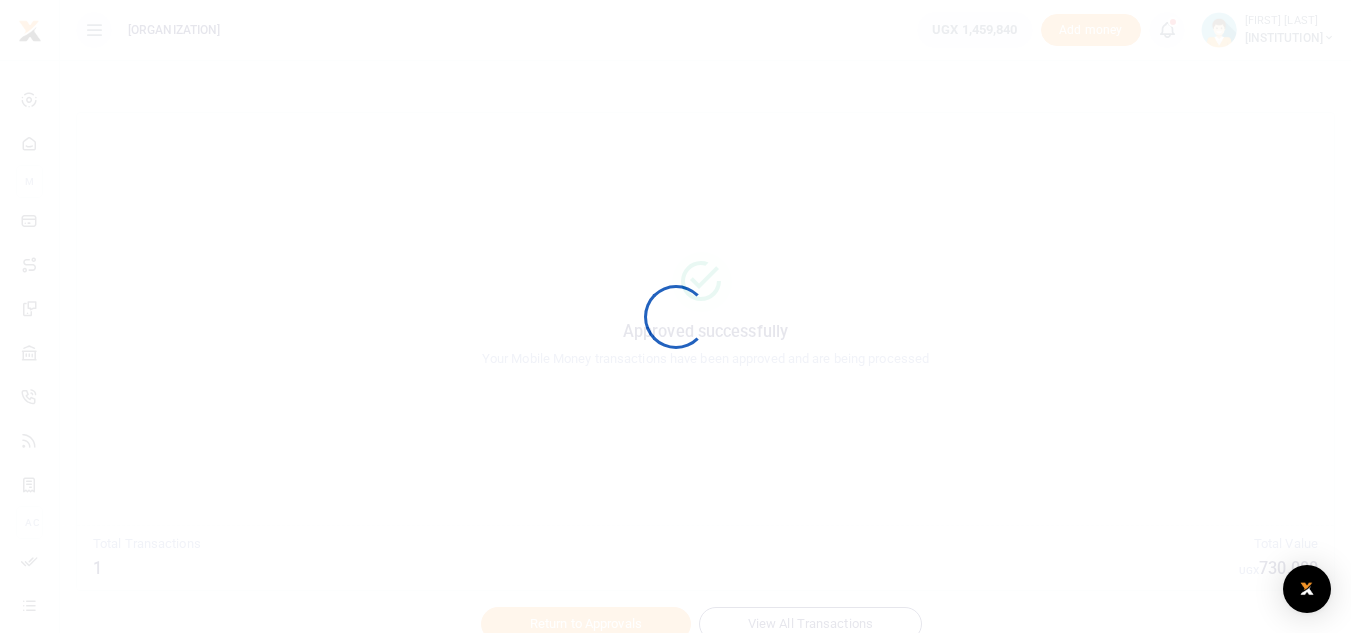 scroll, scrollTop: 0, scrollLeft: 0, axis: both 